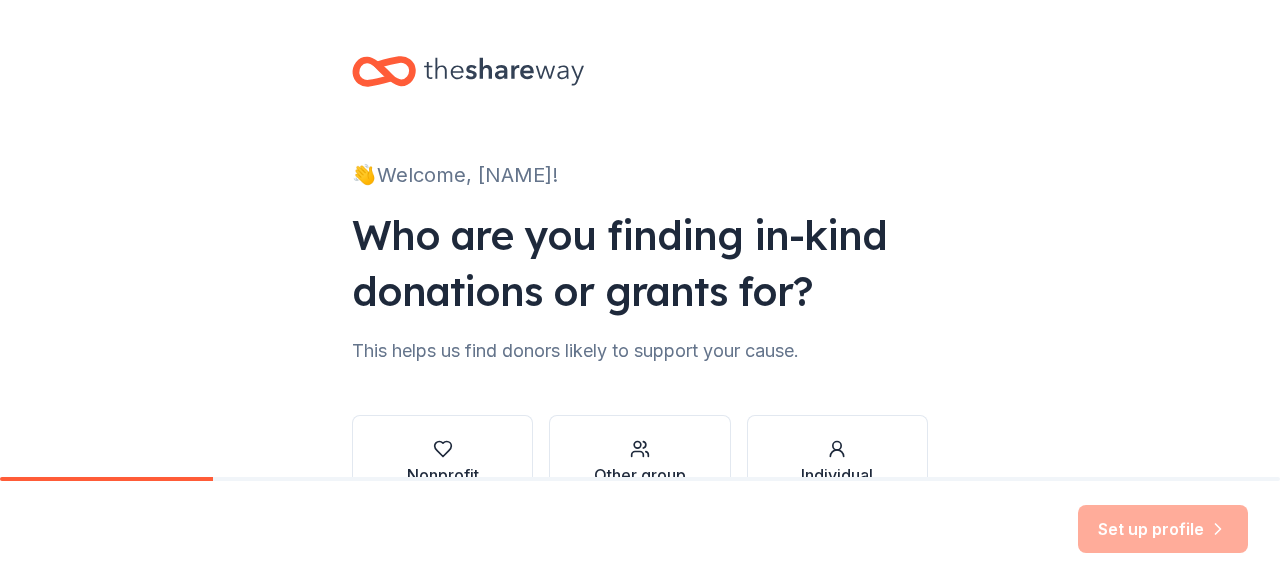 scroll, scrollTop: 0, scrollLeft: 0, axis: both 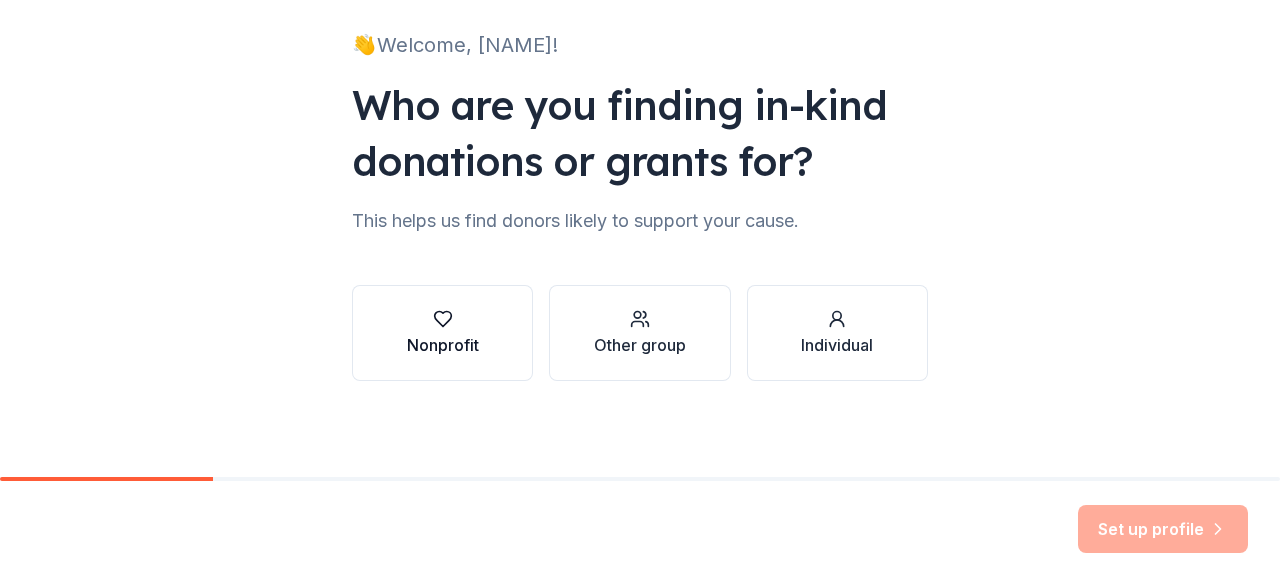 click on "Nonprofit" at bounding box center [443, 345] 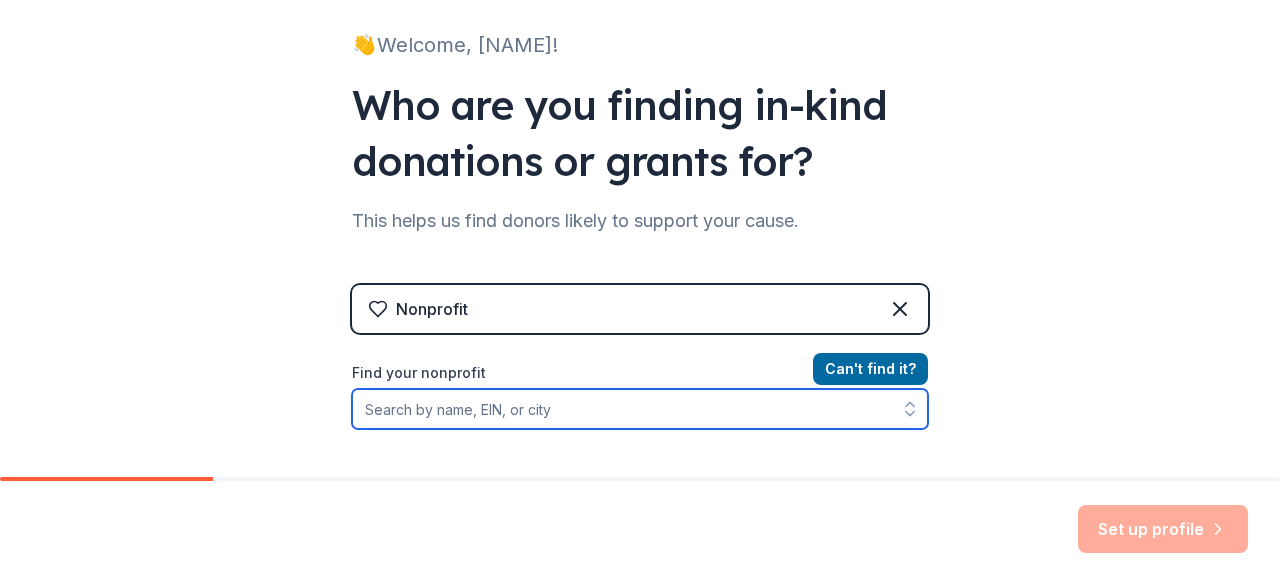 click on "Find your nonprofit" at bounding box center (640, 409) 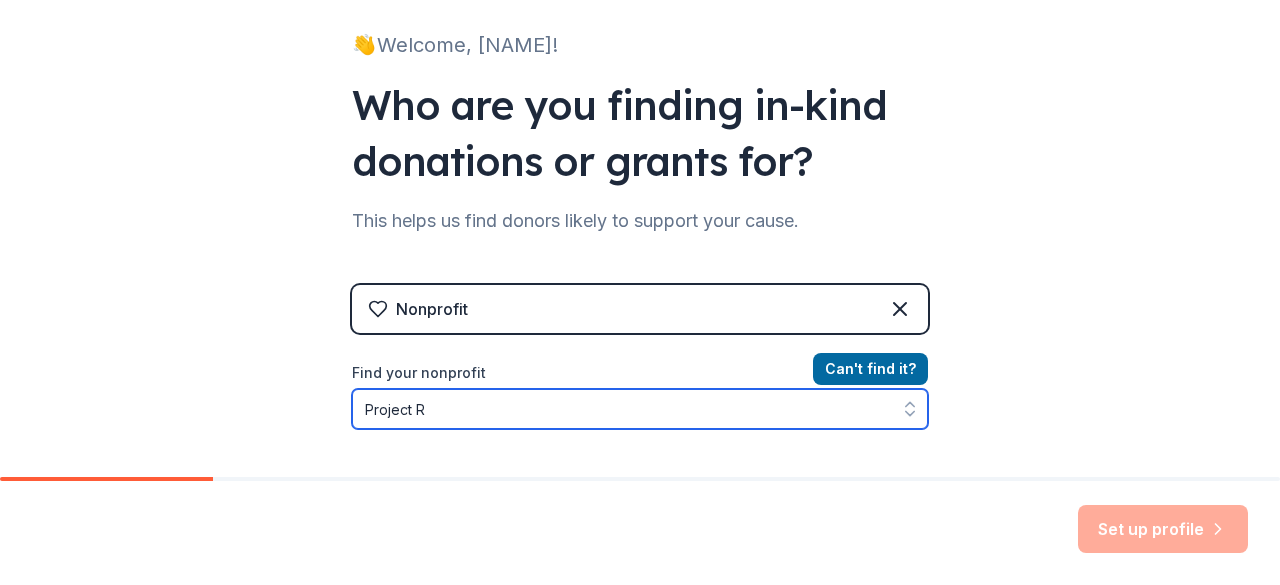 scroll, scrollTop: 182, scrollLeft: 0, axis: vertical 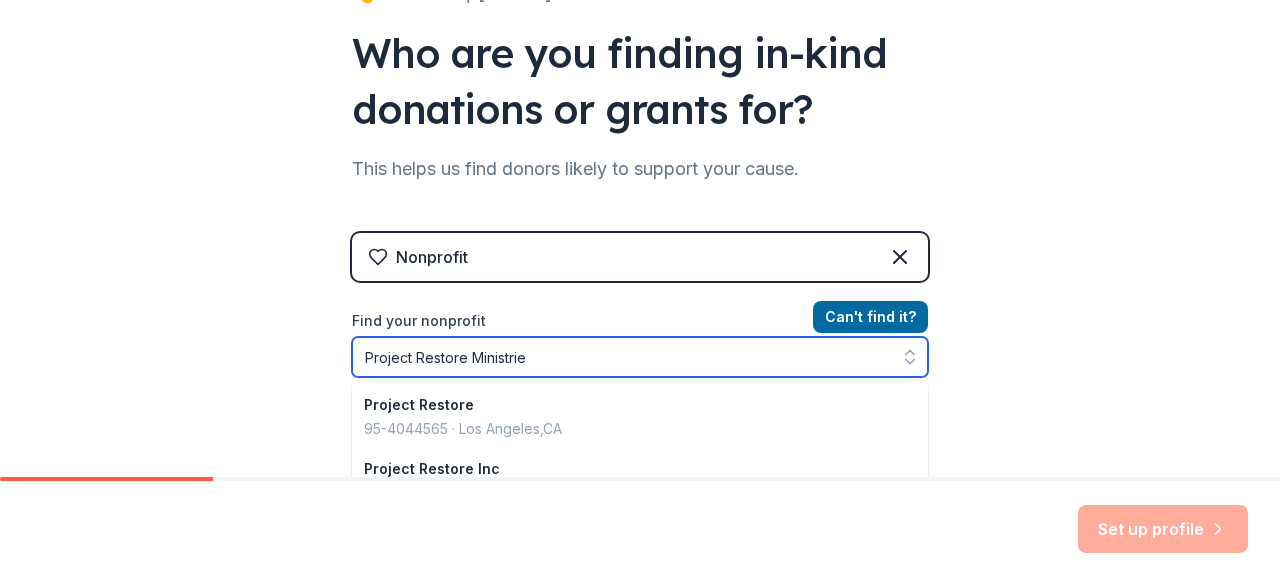 type on "Project Restore Ministries" 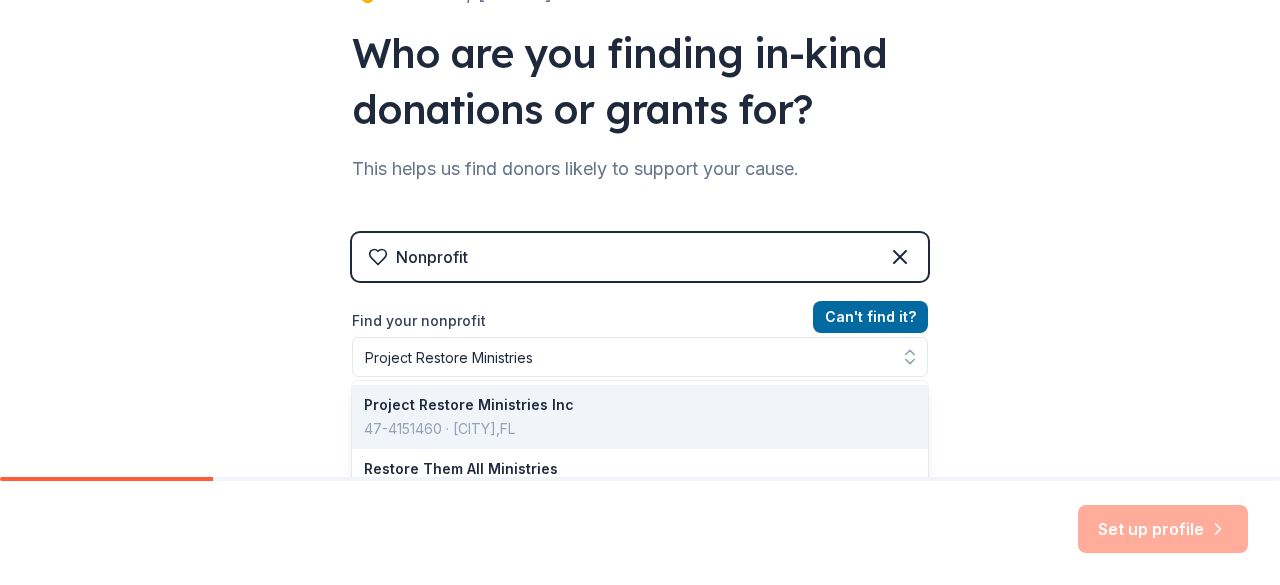 drag, startPoint x: 453, startPoint y: 423, endPoint x: 1061, endPoint y: 192, distance: 650.40375 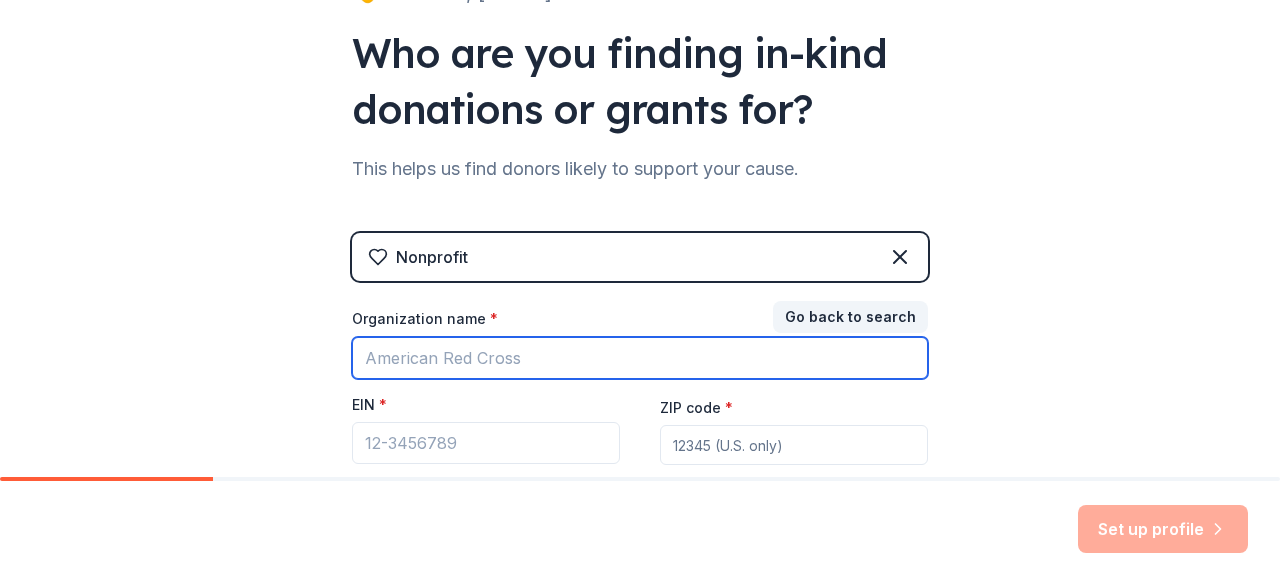 click on "Organization name *" at bounding box center [640, 358] 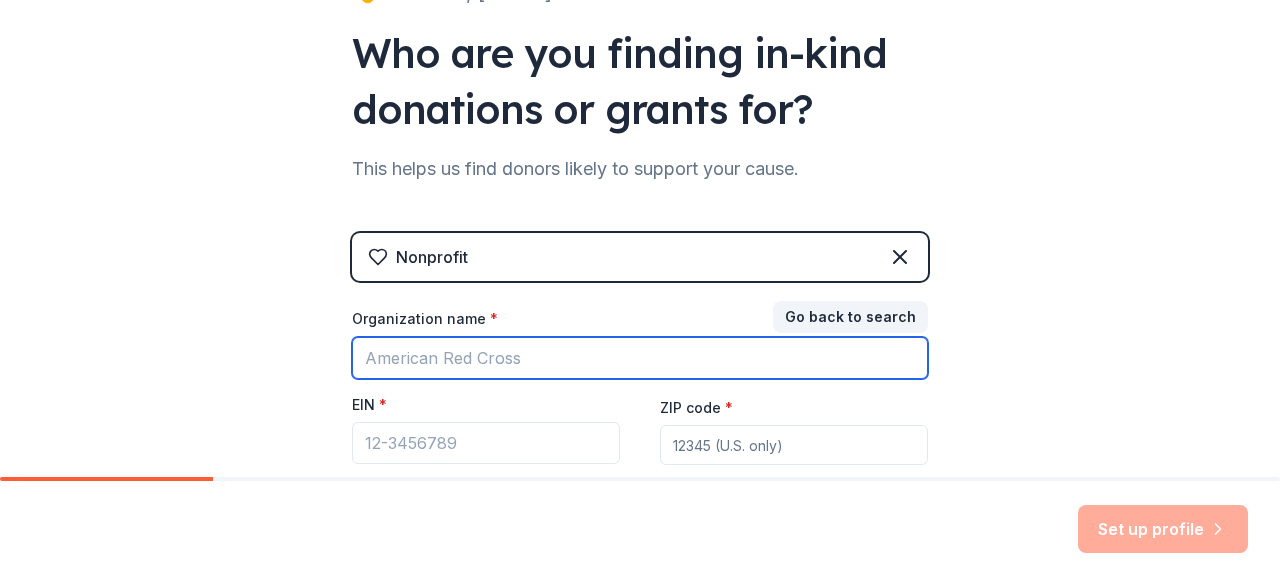 drag, startPoint x: 526, startPoint y: 351, endPoint x: 406, endPoint y: 347, distance: 120.06665 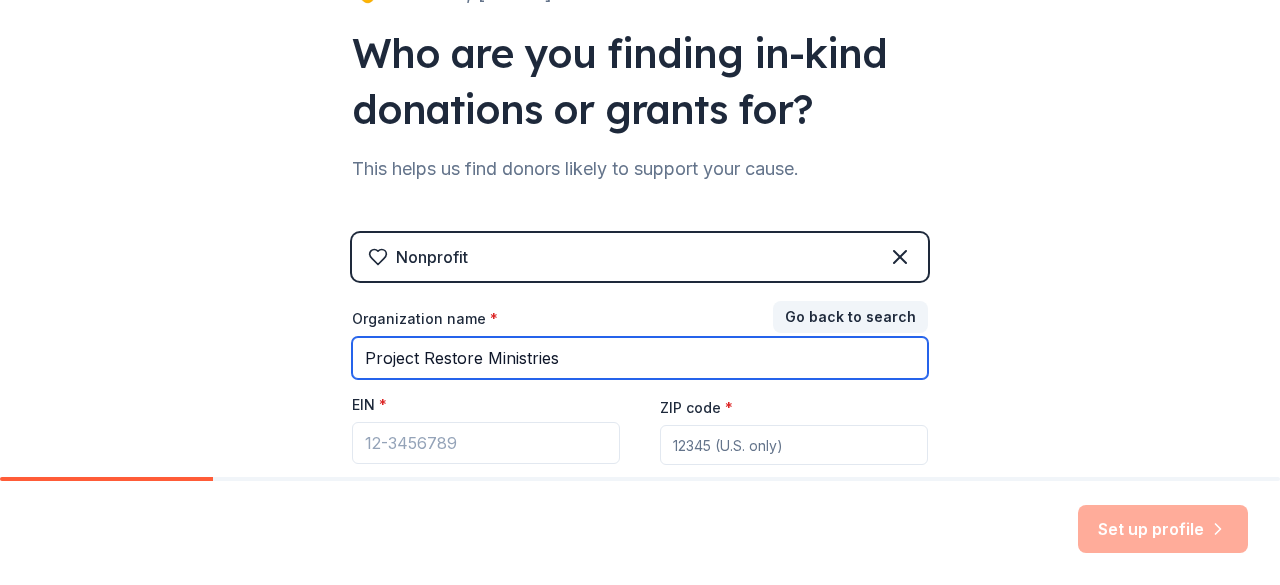 click on "Project Restore Ministries" at bounding box center [640, 358] 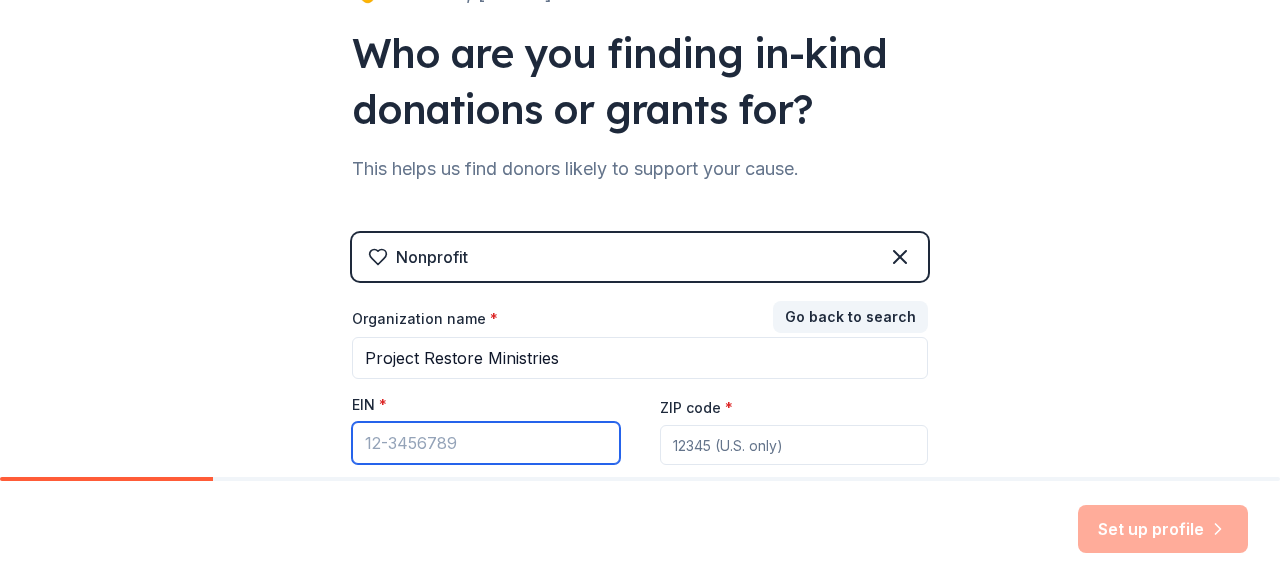 click on "EIN *" at bounding box center [486, 443] 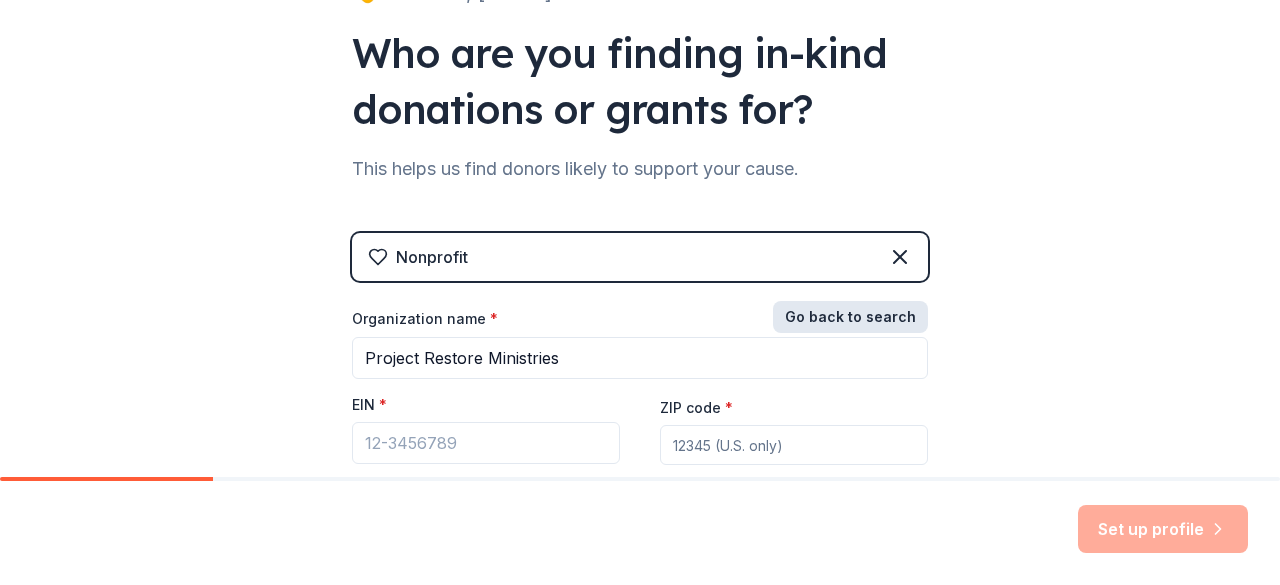 click on "Go back to search" at bounding box center (850, 317) 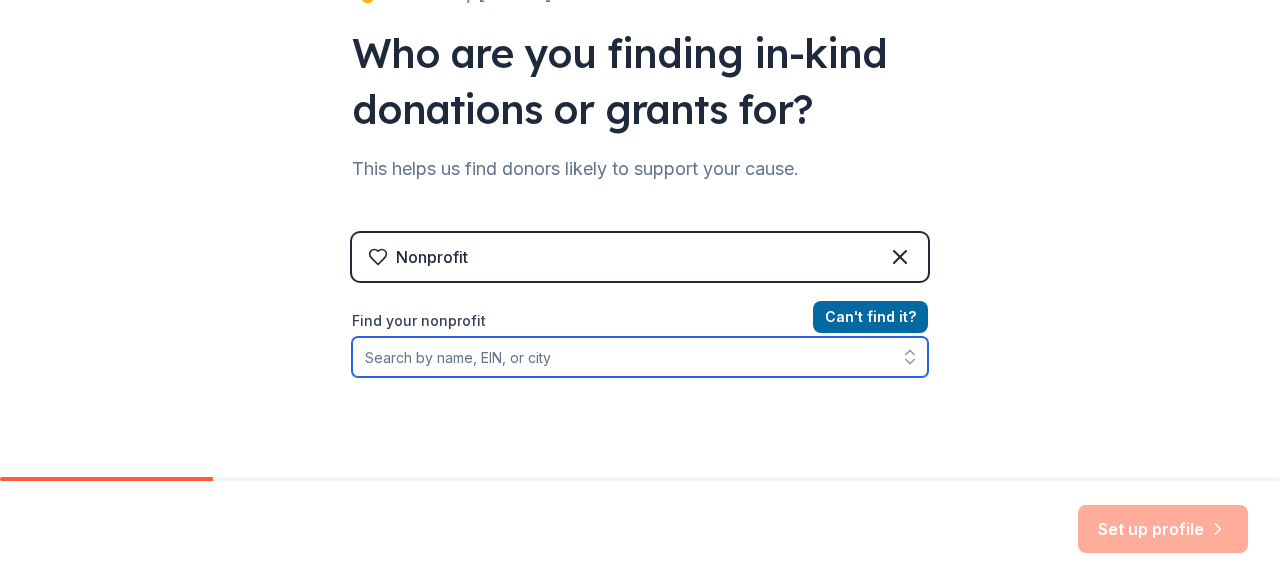 click on "Find your nonprofit" at bounding box center (640, 357) 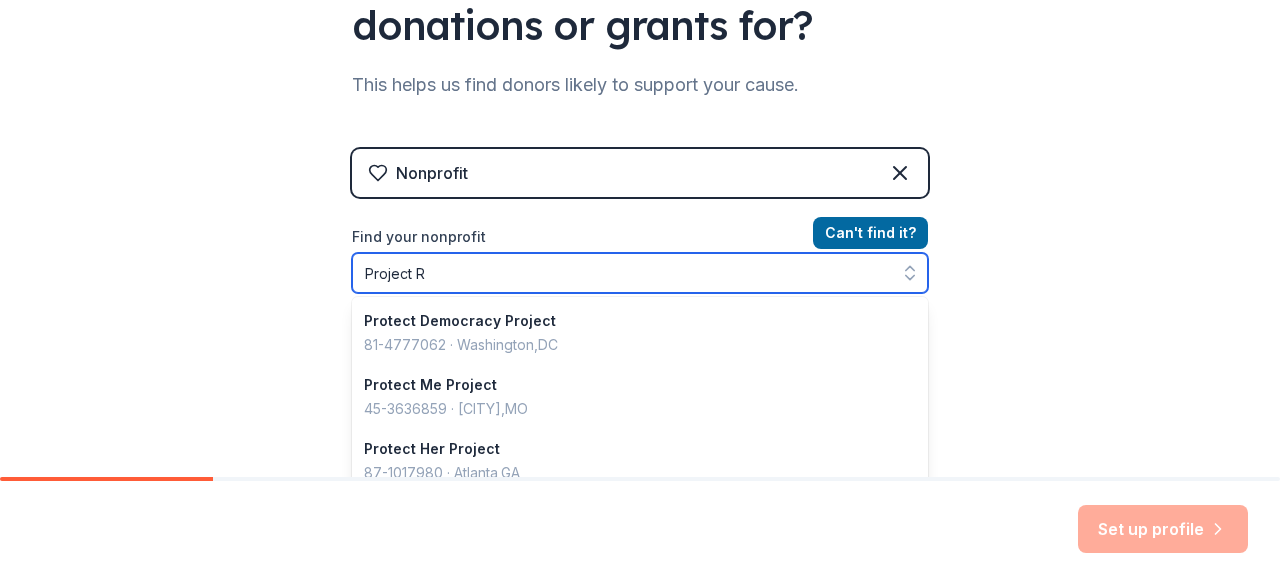 scroll, scrollTop: 326, scrollLeft: 0, axis: vertical 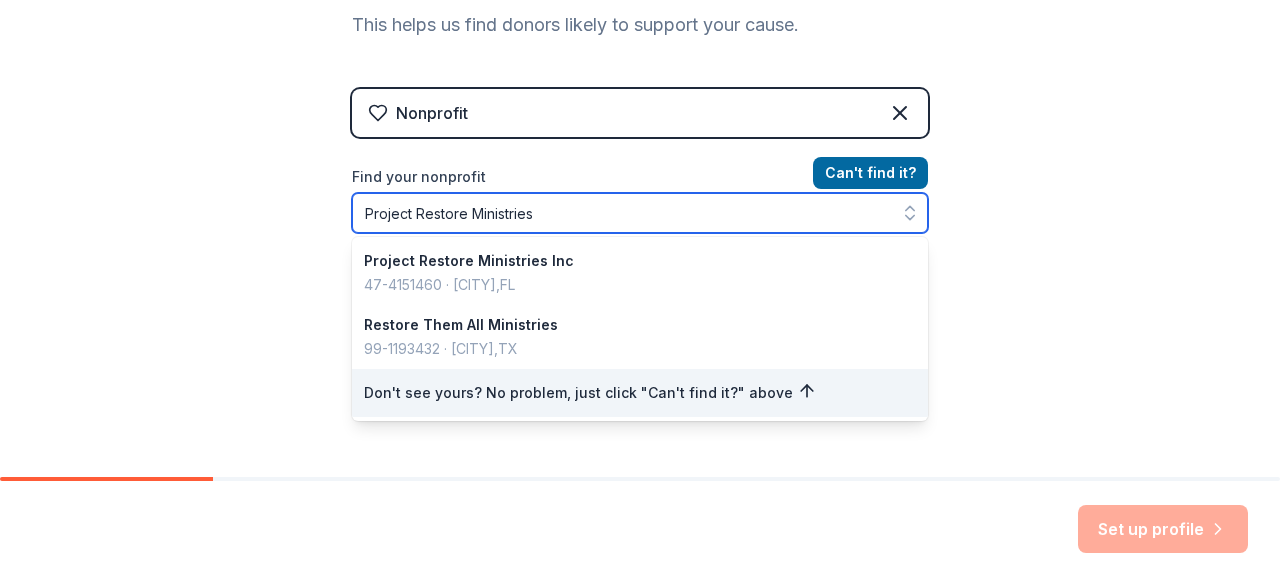 type on "Project Restore Ministries" 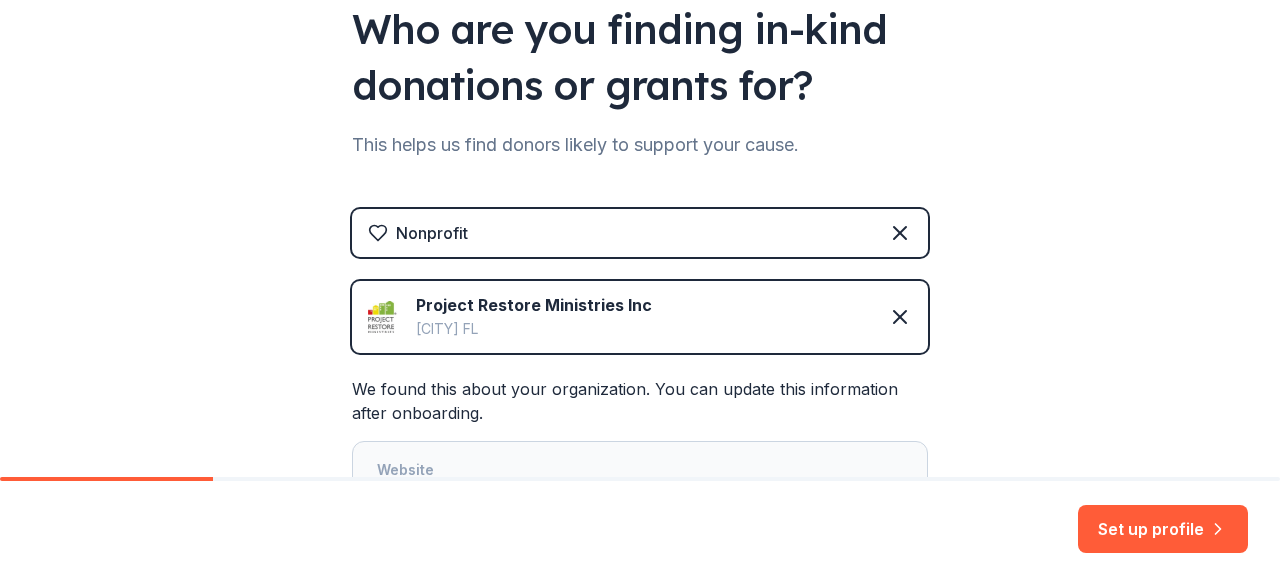 scroll, scrollTop: 326, scrollLeft: 0, axis: vertical 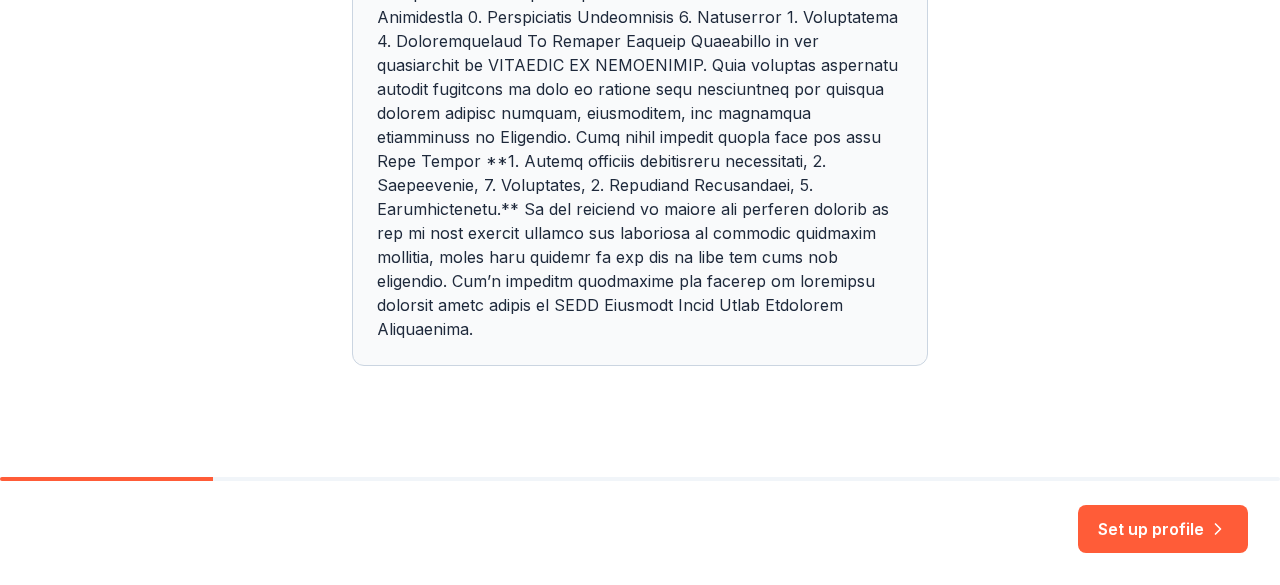 click on "Mission Statement" at bounding box center [640, 115] 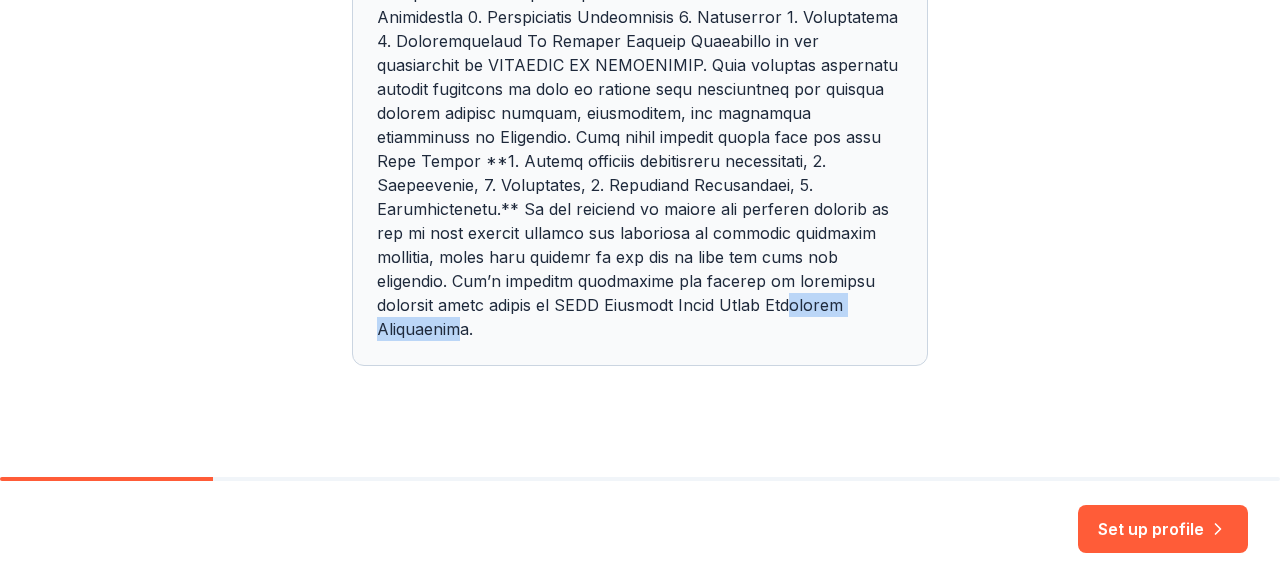 drag, startPoint x: 554, startPoint y: 299, endPoint x: 408, endPoint y: 319, distance: 147.3635 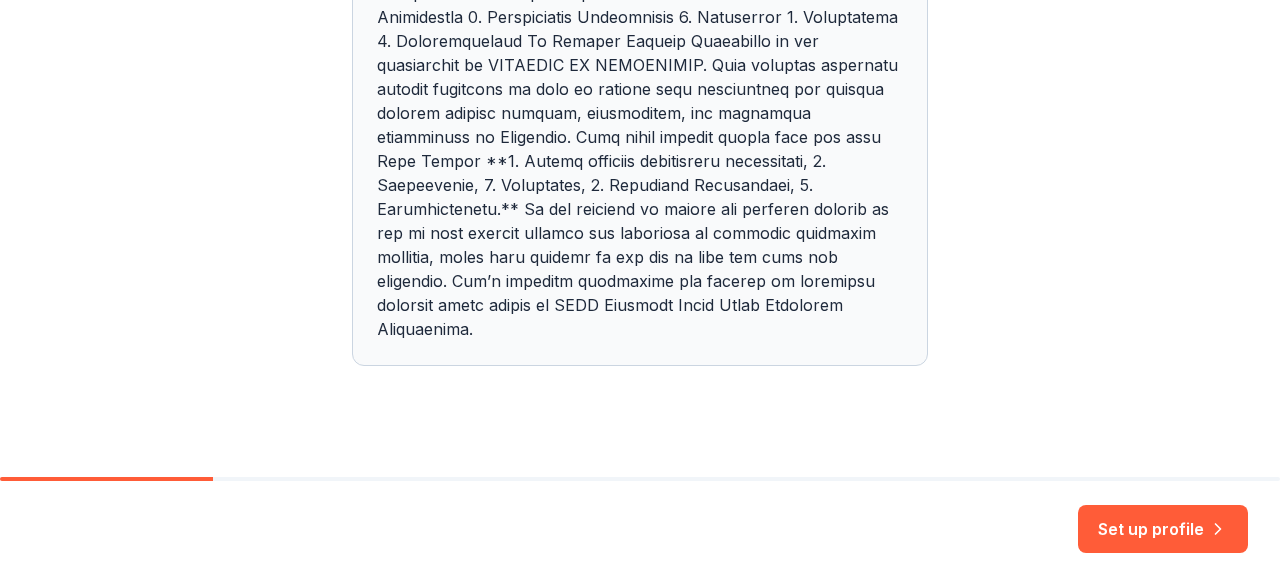 click on "Mission Statement" at bounding box center (640, 115) 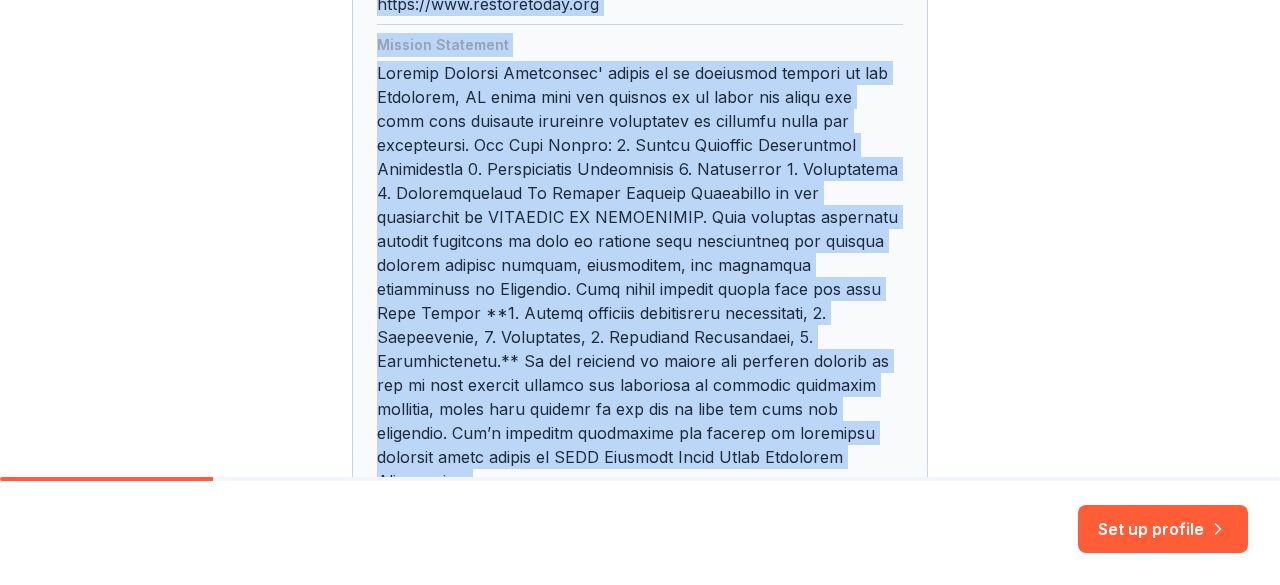 scroll, scrollTop: 689, scrollLeft: 0, axis: vertical 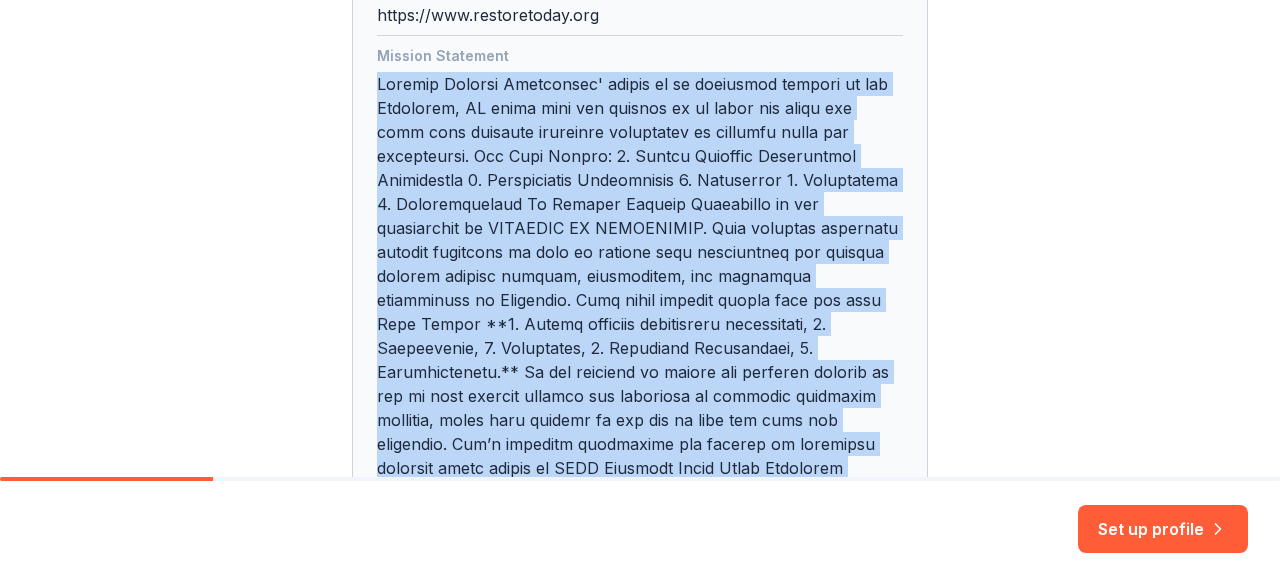 drag, startPoint x: 562, startPoint y: 301, endPoint x: 364, endPoint y: 81, distance: 295.97974 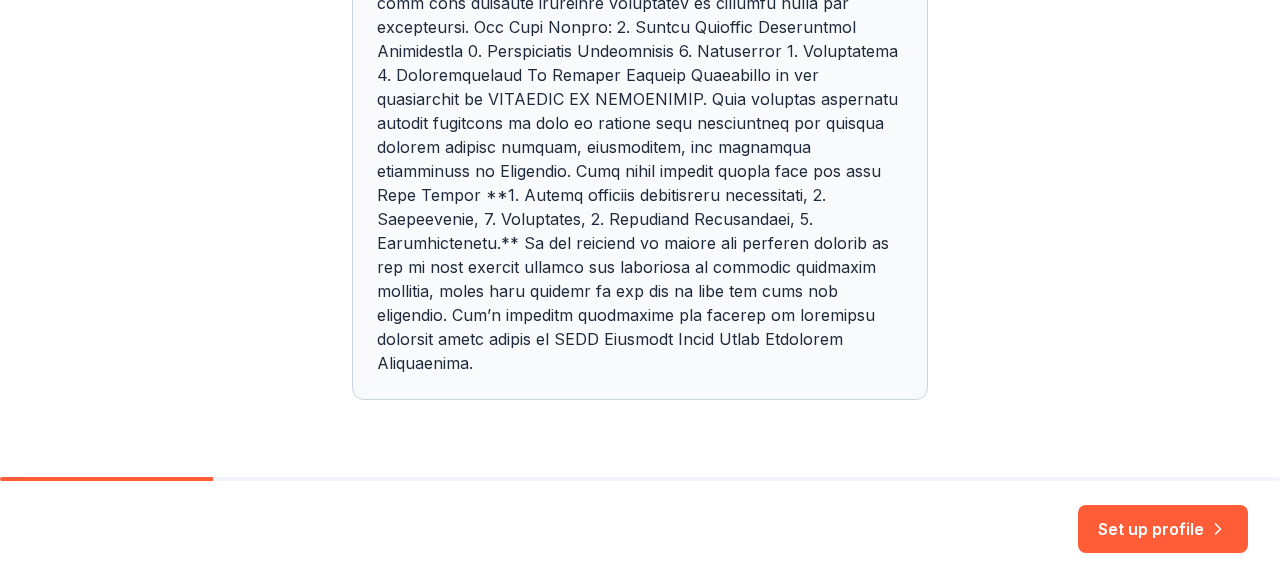 scroll, scrollTop: 852, scrollLeft: 0, axis: vertical 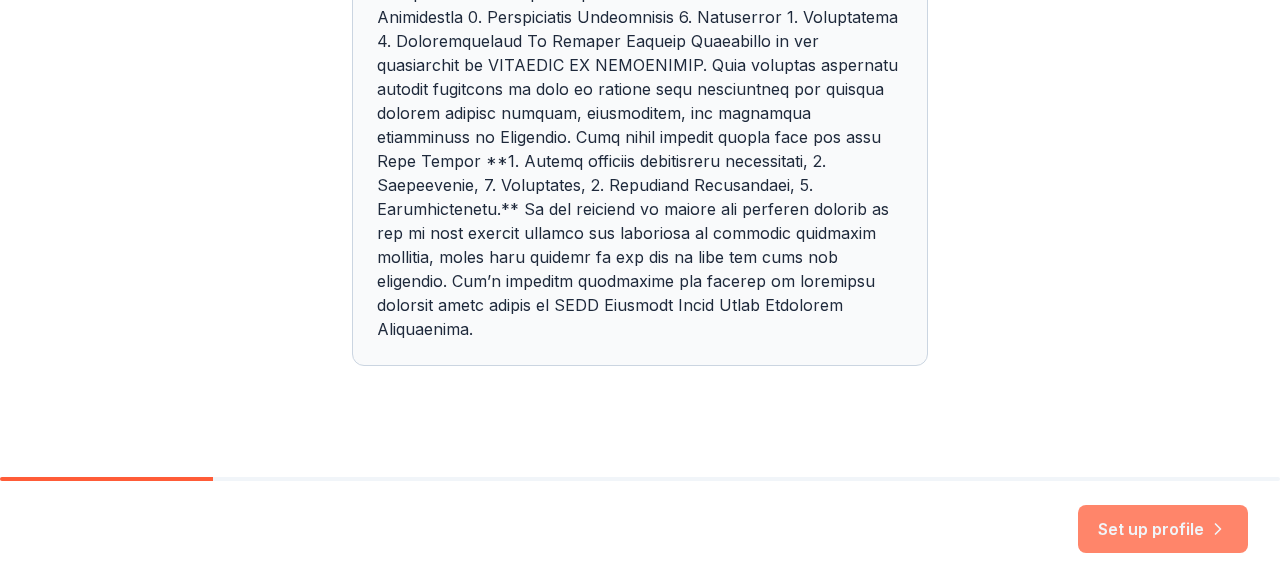click on "Set up profile" at bounding box center (1163, 529) 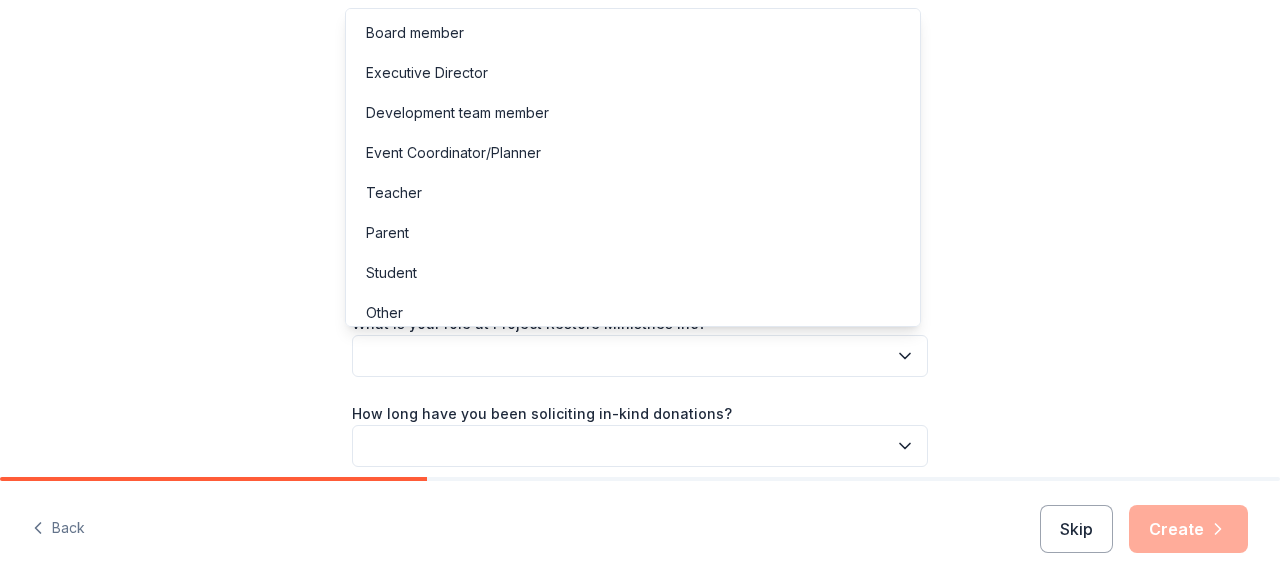 click 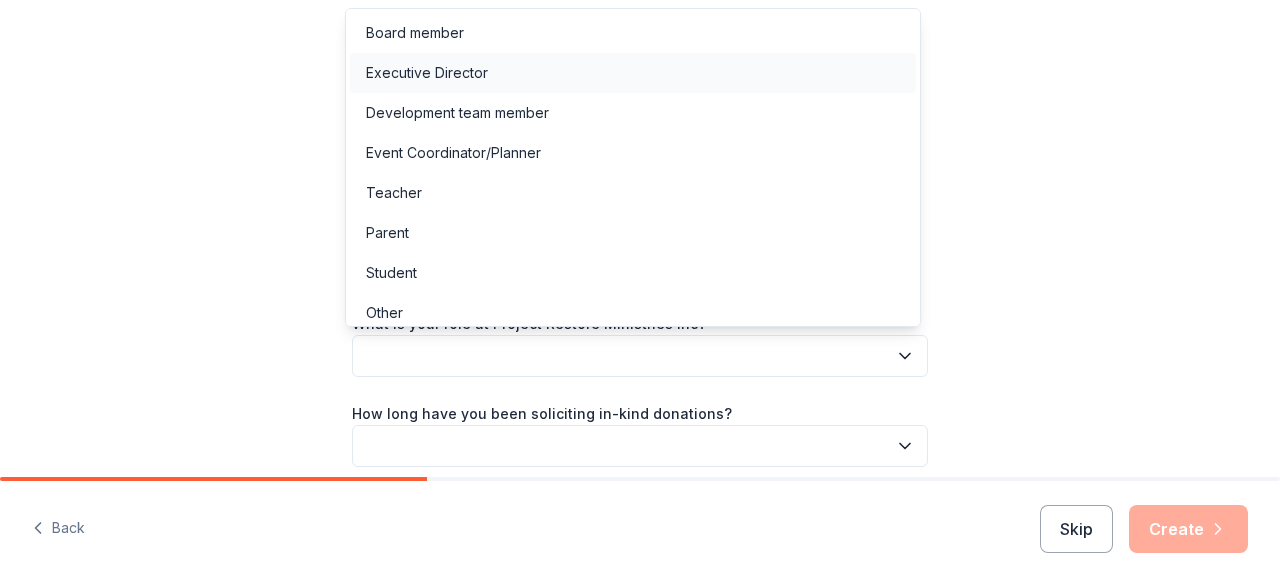 click on "Executive Director" at bounding box center [633, 73] 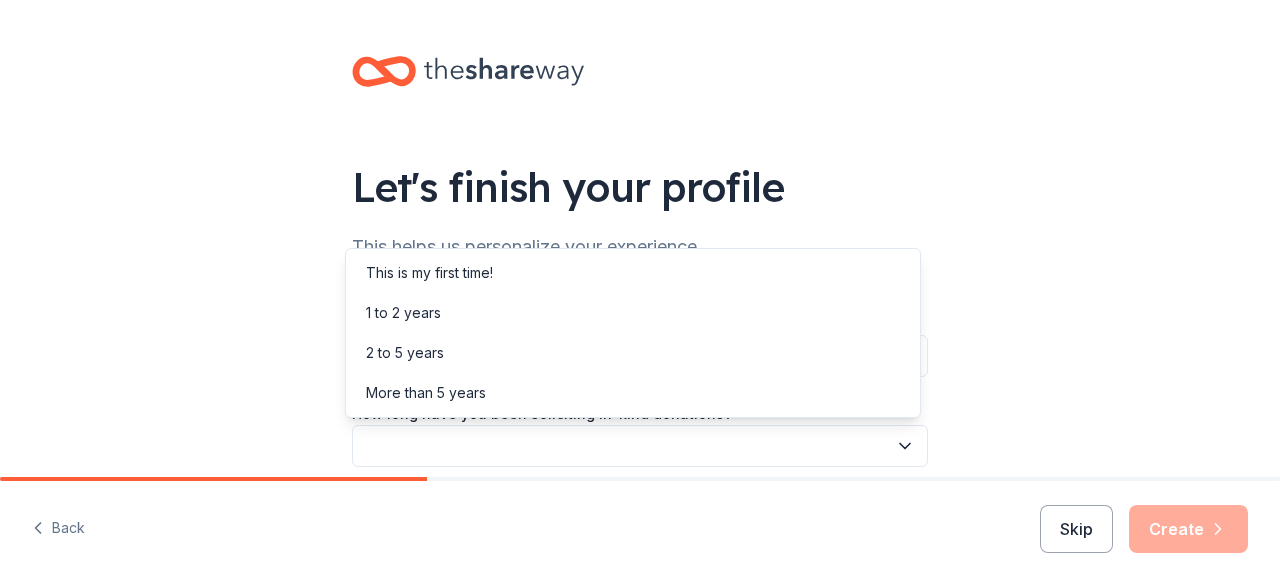 click 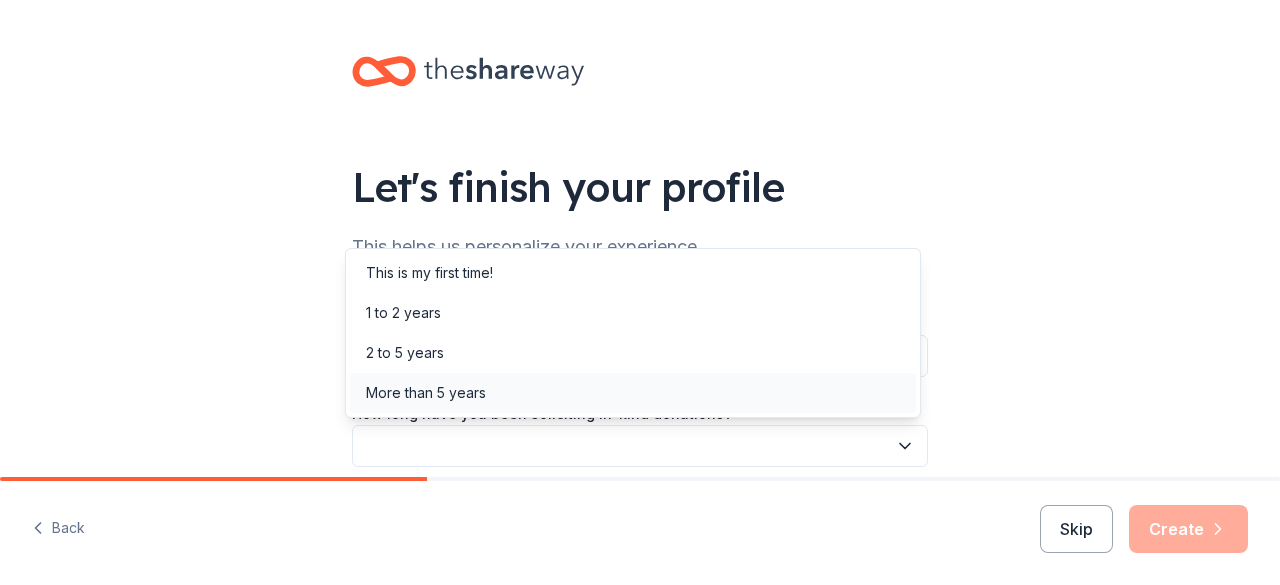 click on "More than 5 years" at bounding box center (426, 393) 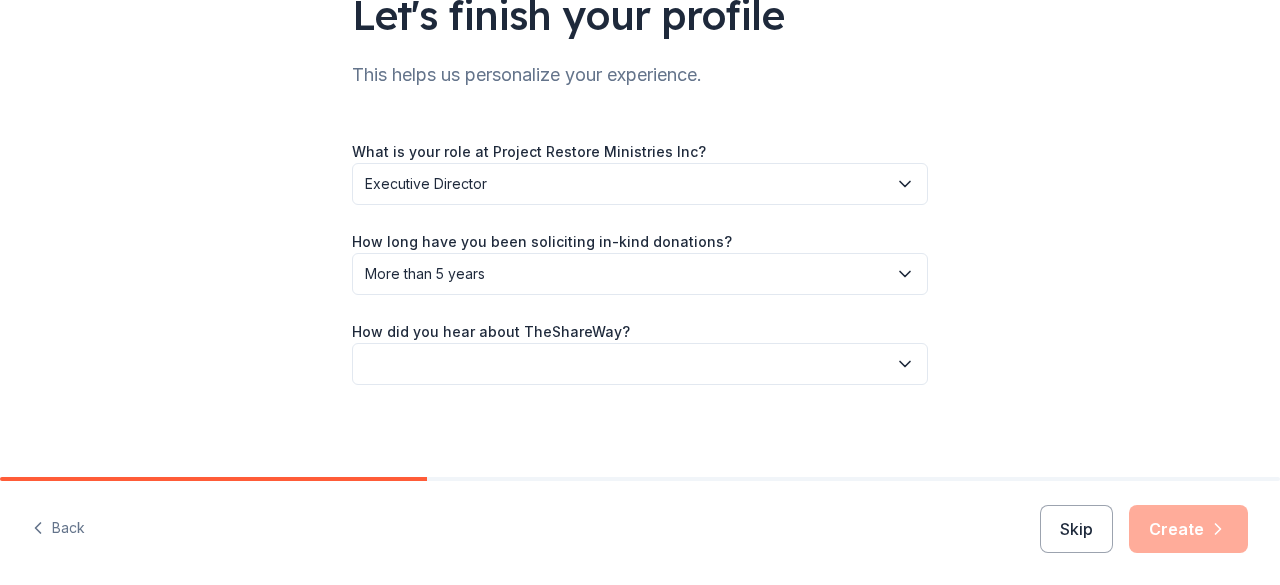 scroll, scrollTop: 176, scrollLeft: 0, axis: vertical 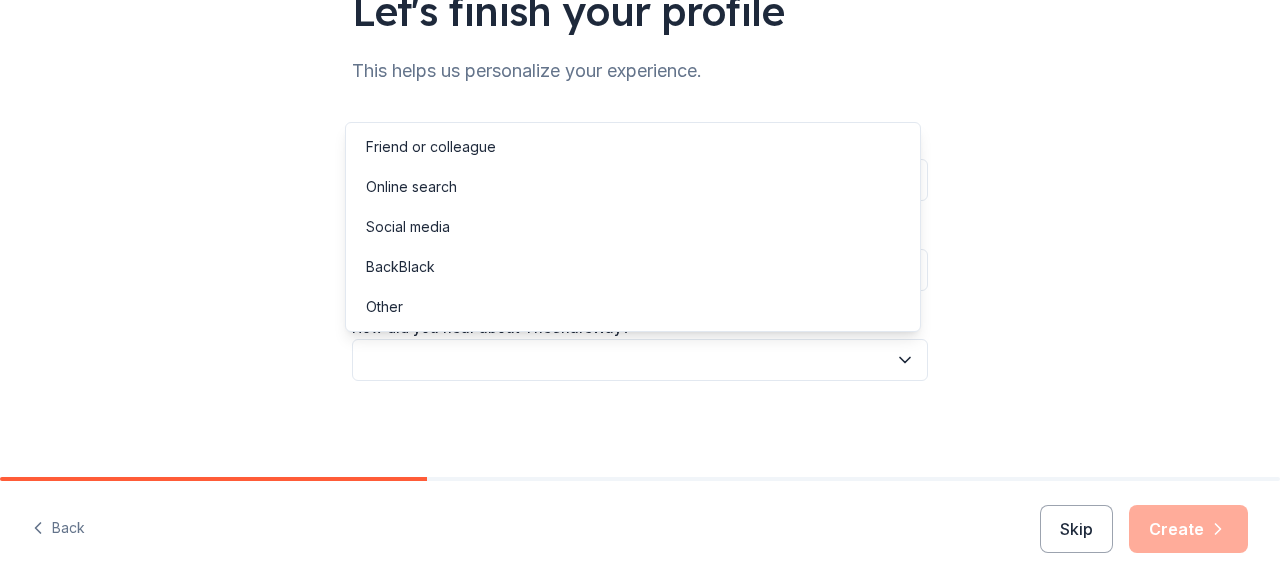 click 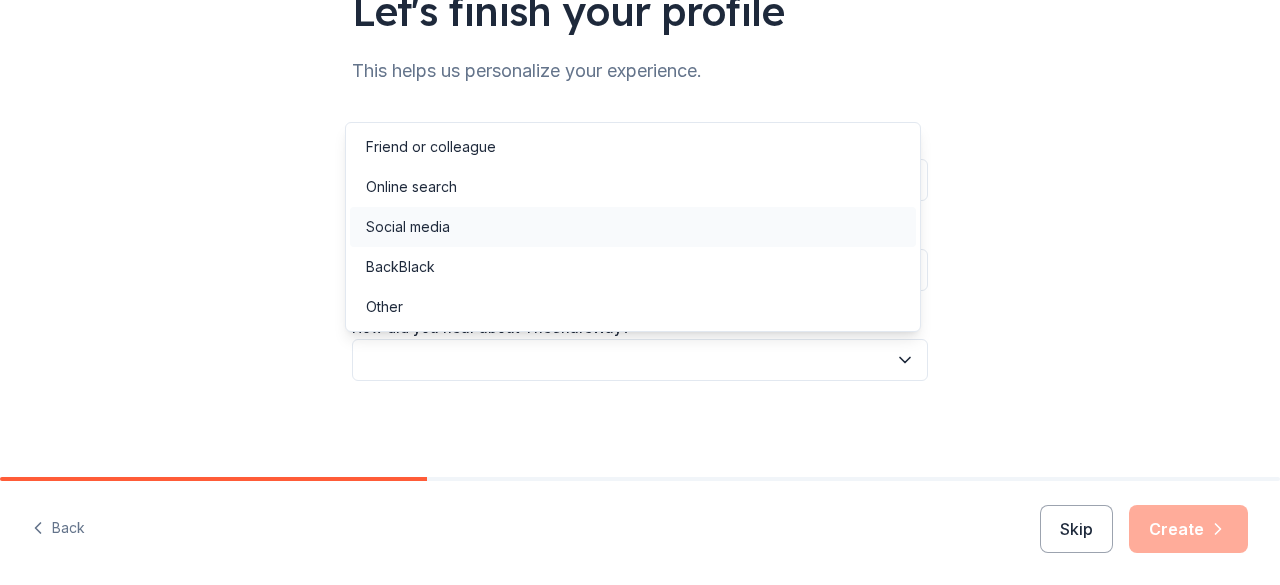 click on "Social media" at bounding box center [408, 227] 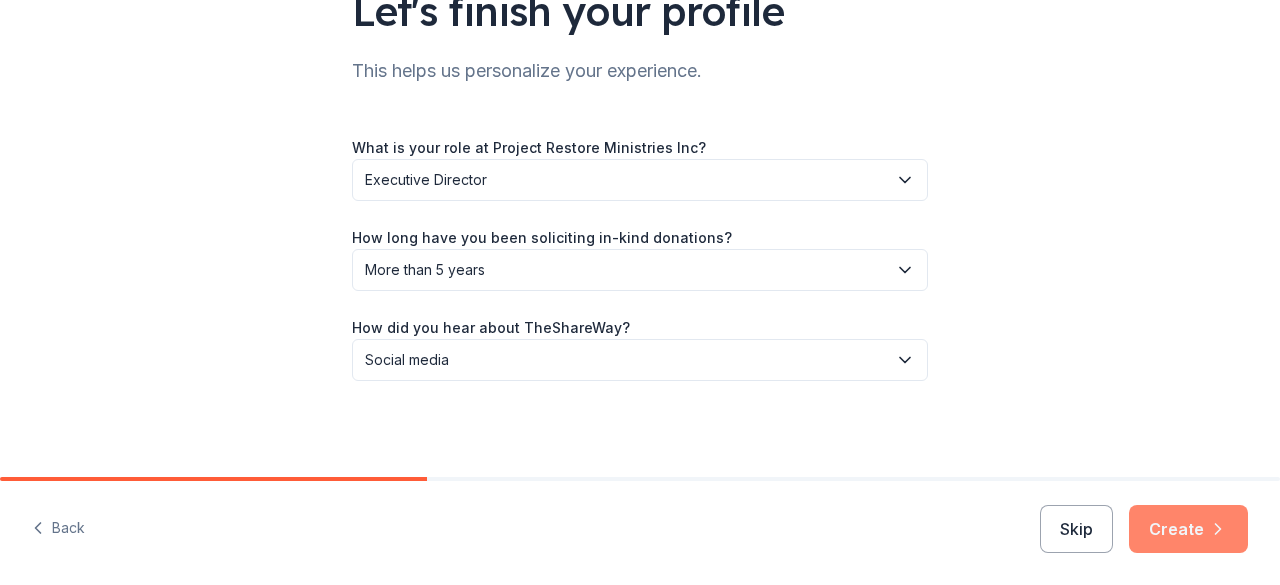 click on "Create" at bounding box center [1188, 529] 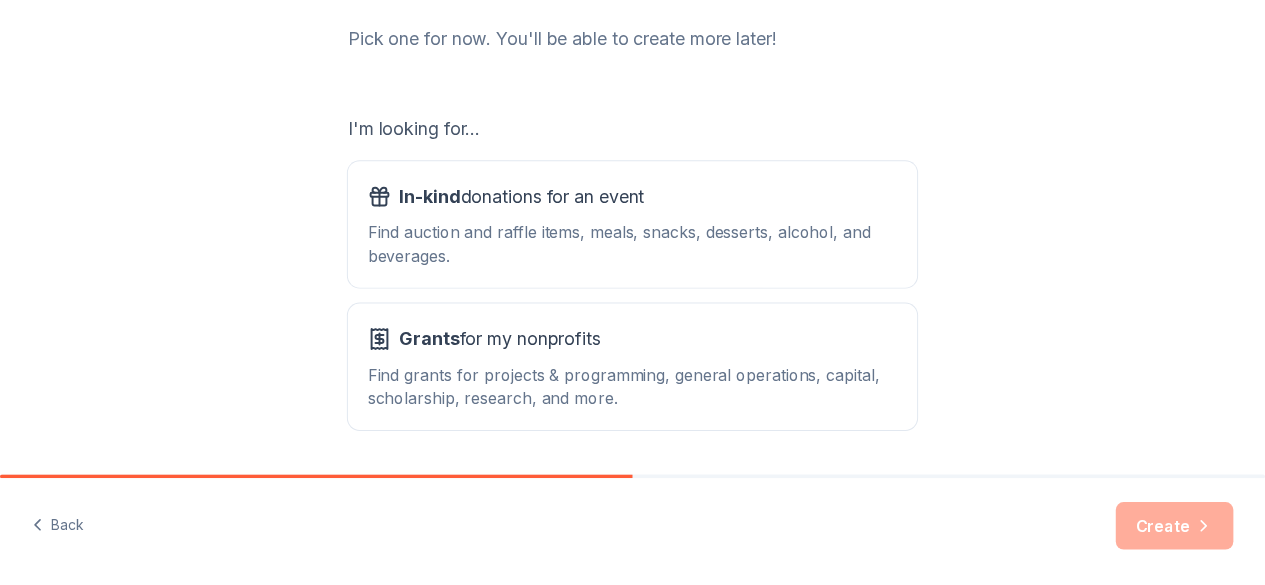 scroll, scrollTop: 280, scrollLeft: 0, axis: vertical 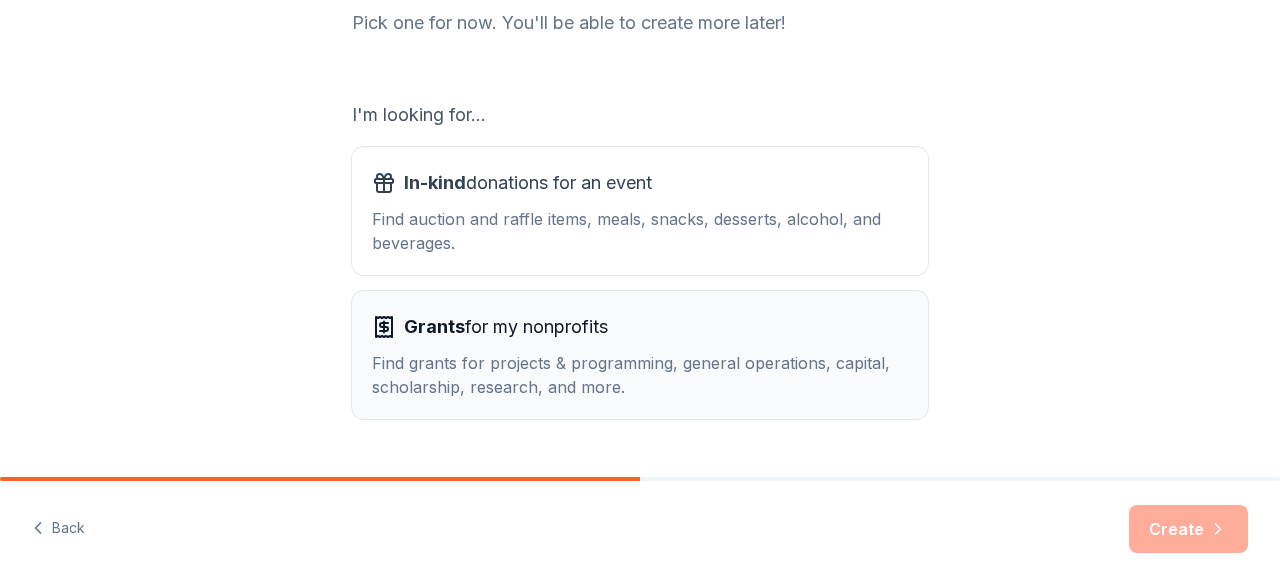 click on "Grants  for my nonprofits" at bounding box center [506, 327] 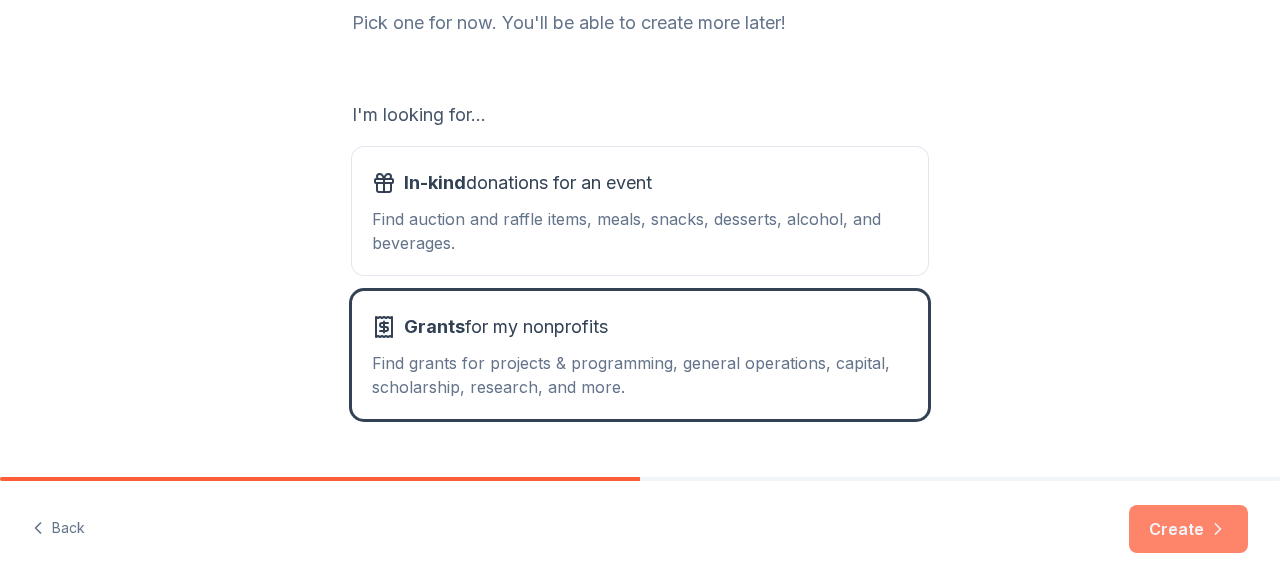click on "Create" at bounding box center [1188, 529] 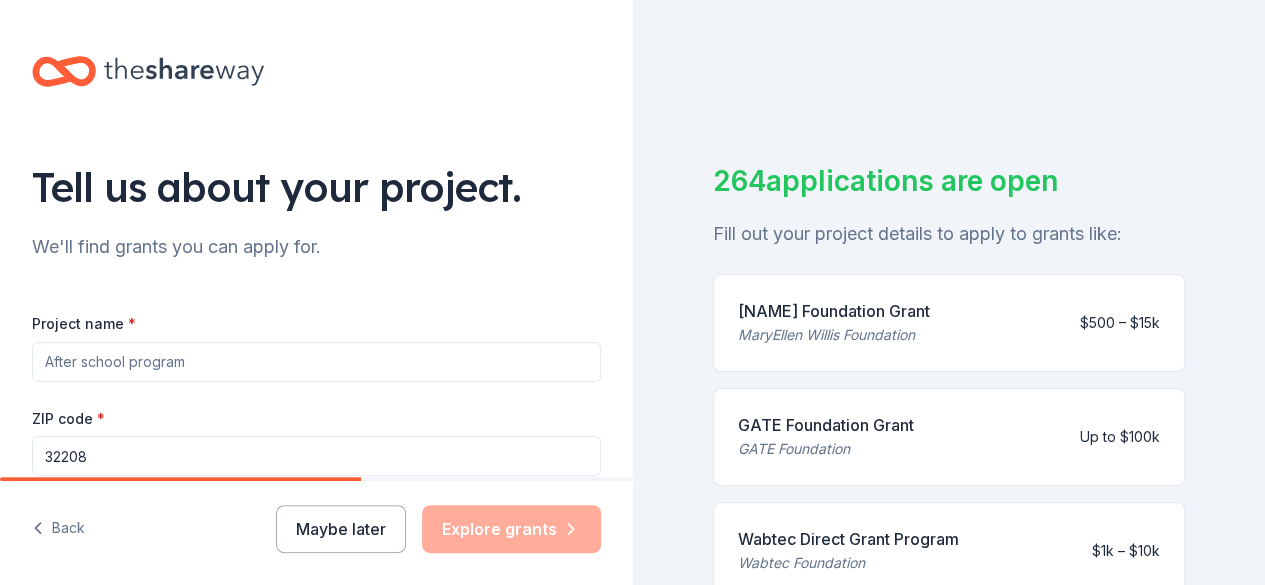 click on "Project name *" at bounding box center (316, 362) 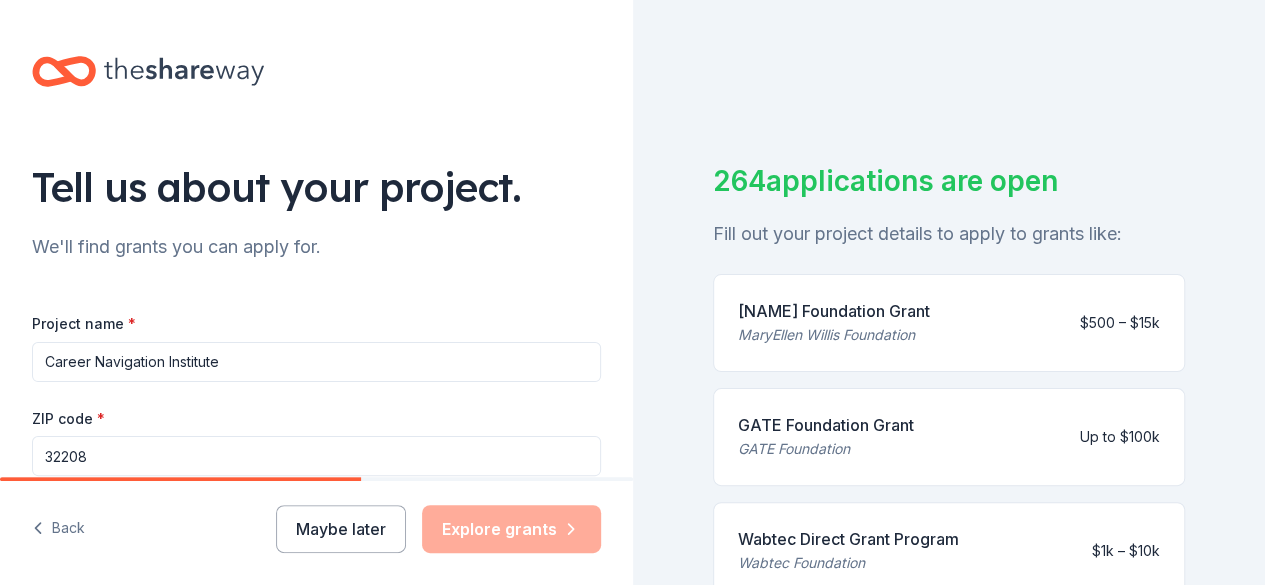type on "Career Navigation Institute" 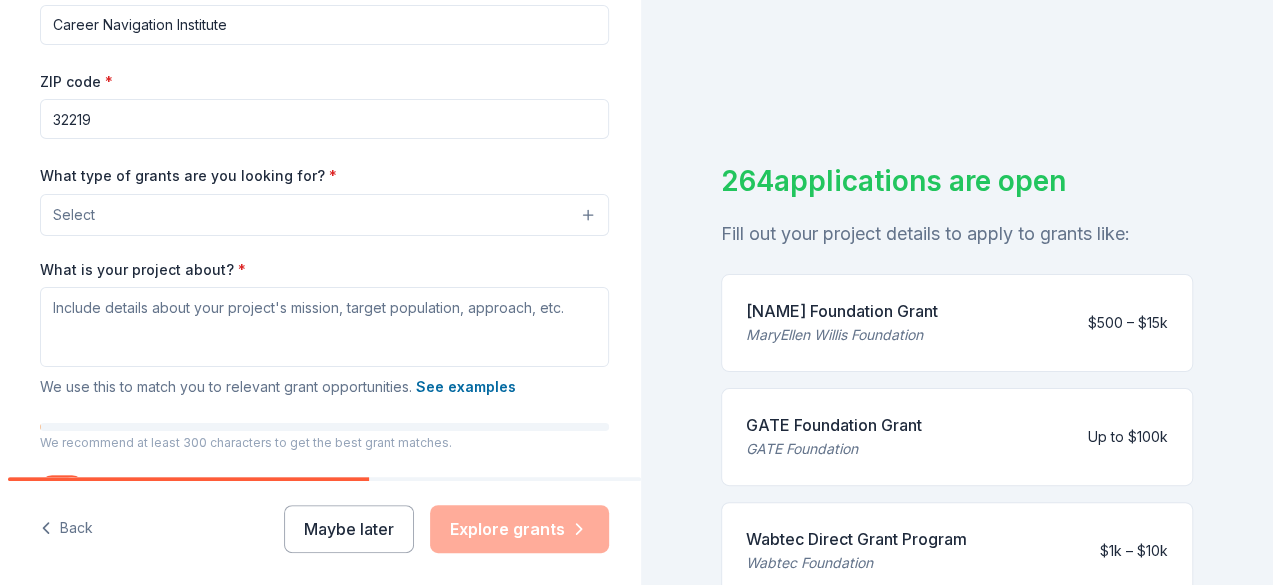 scroll, scrollTop: 353, scrollLeft: 0, axis: vertical 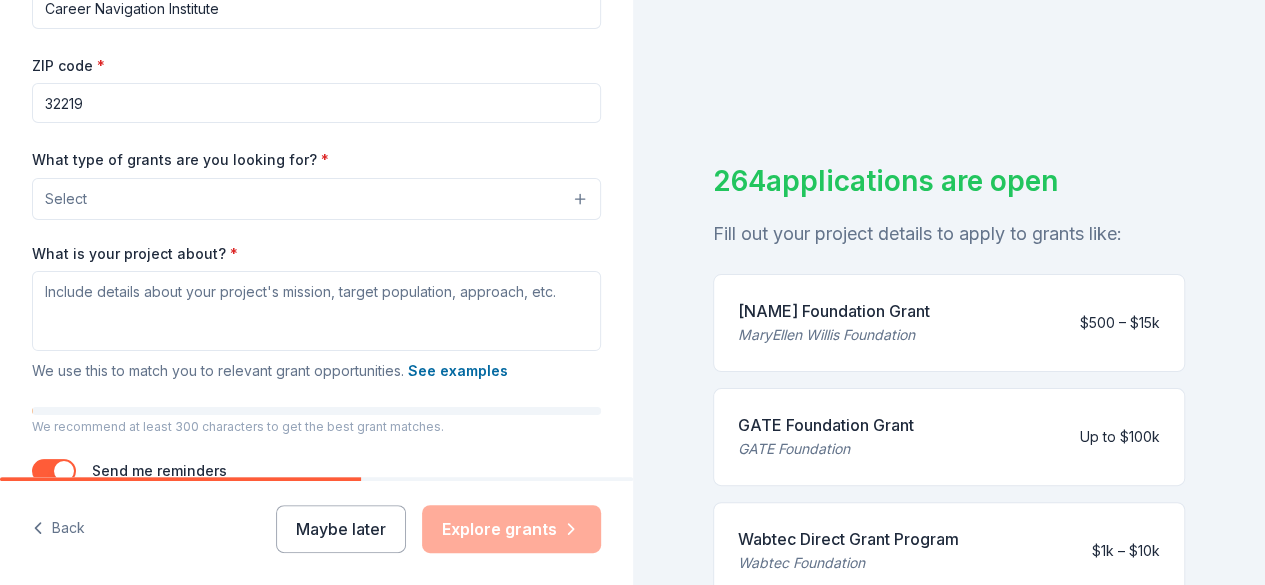 type on "32219" 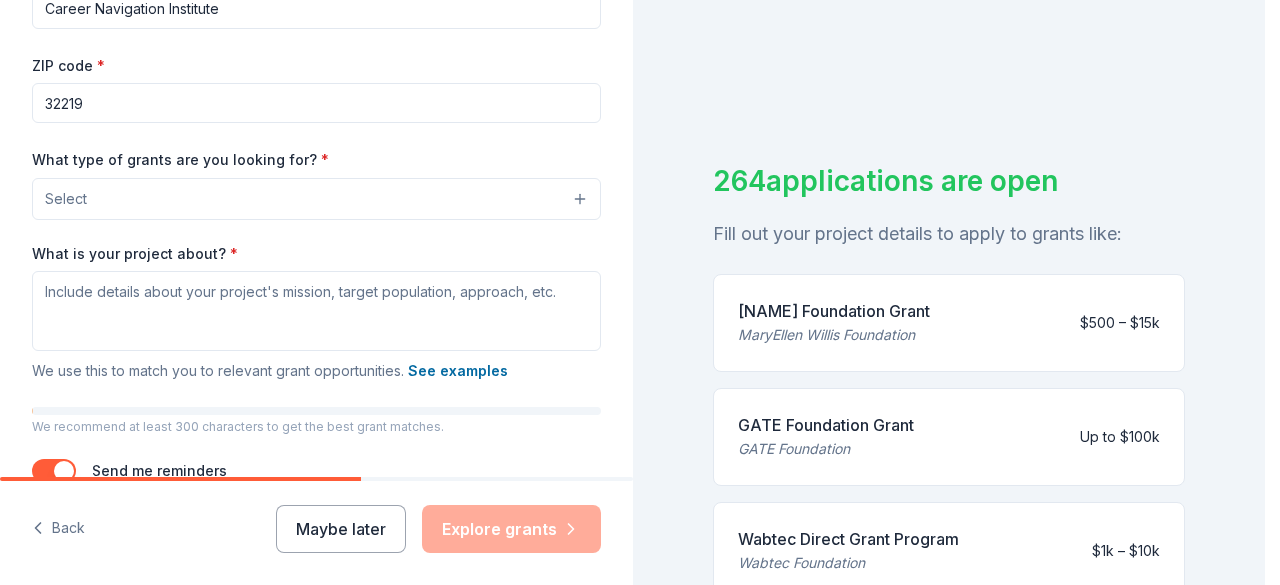 click on "Select" at bounding box center (316, 199) 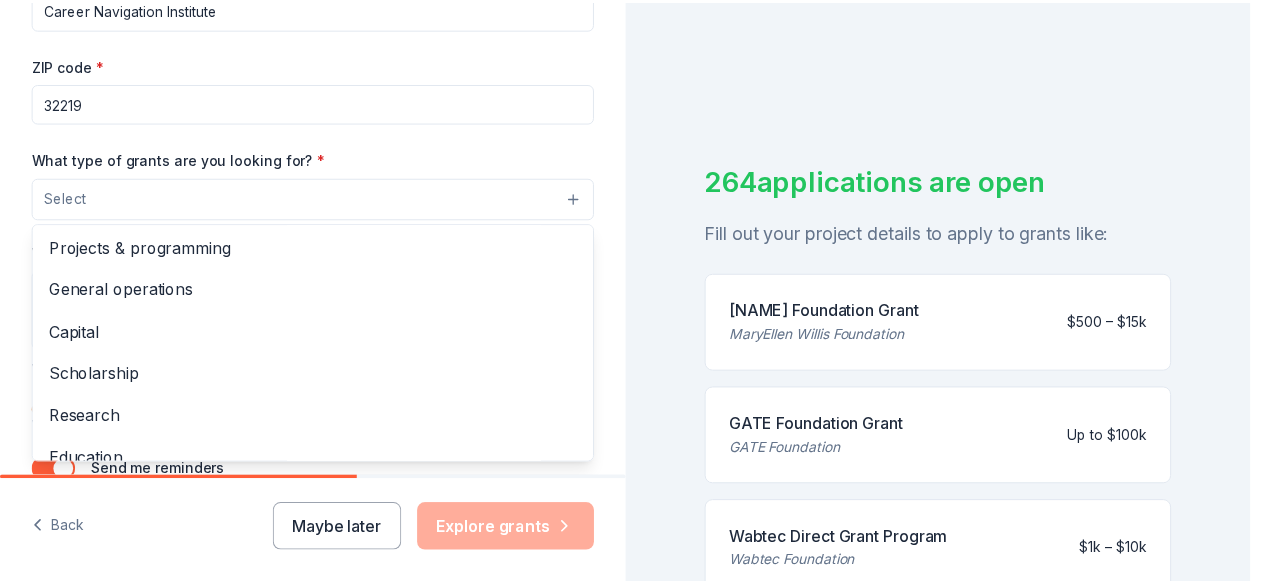 scroll, scrollTop: 0, scrollLeft: 0, axis: both 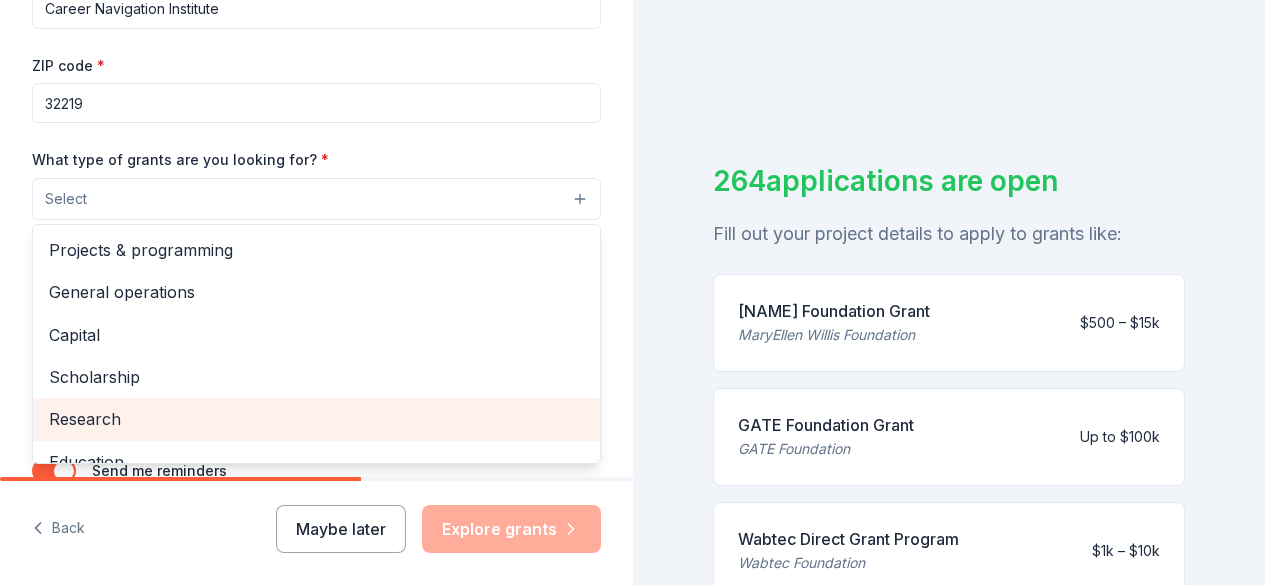 click on "Research" at bounding box center [316, 419] 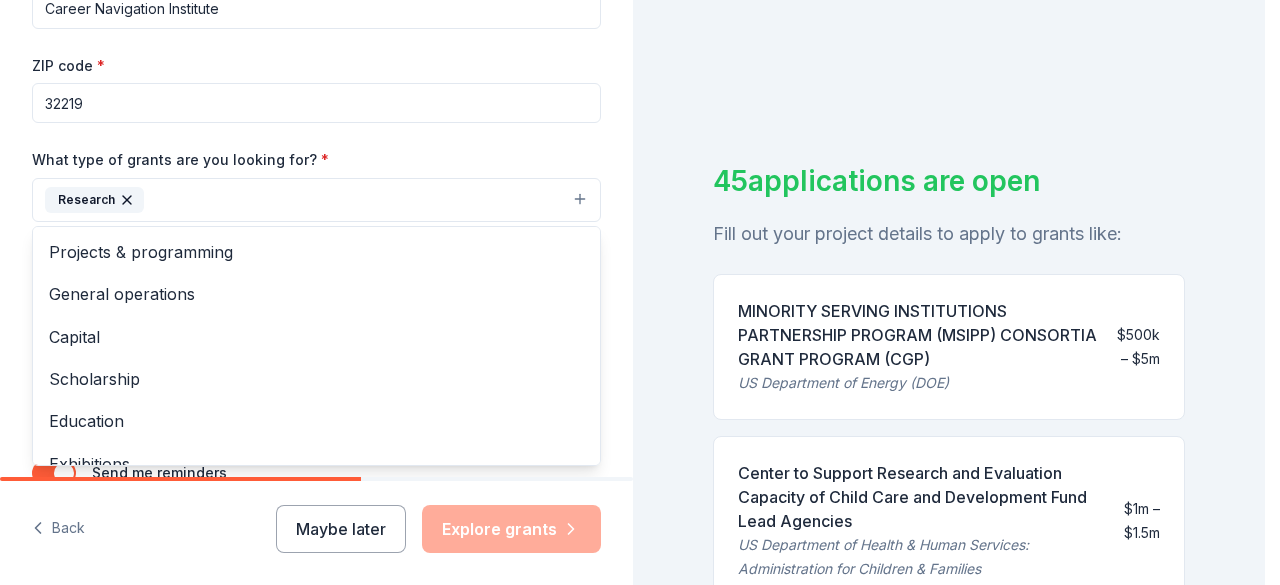 drag, startPoint x: 1255, startPoint y: 53, endPoint x: 1261, endPoint y: 111, distance: 58.30952 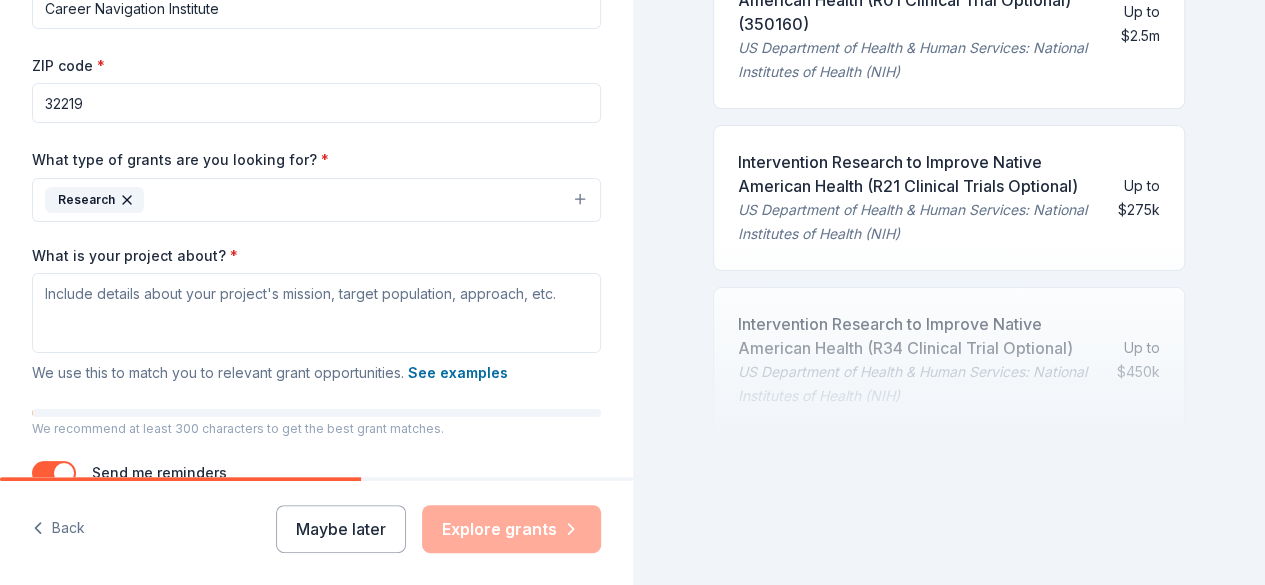 scroll, scrollTop: 1357, scrollLeft: 0, axis: vertical 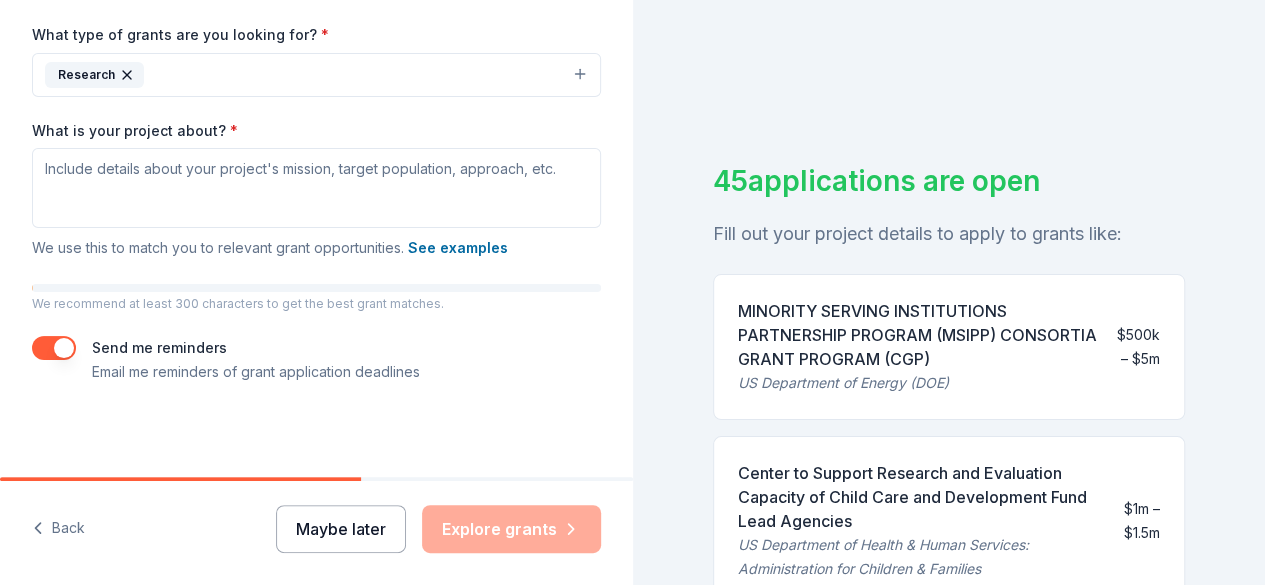 click on "Maybe later" at bounding box center [341, 529] 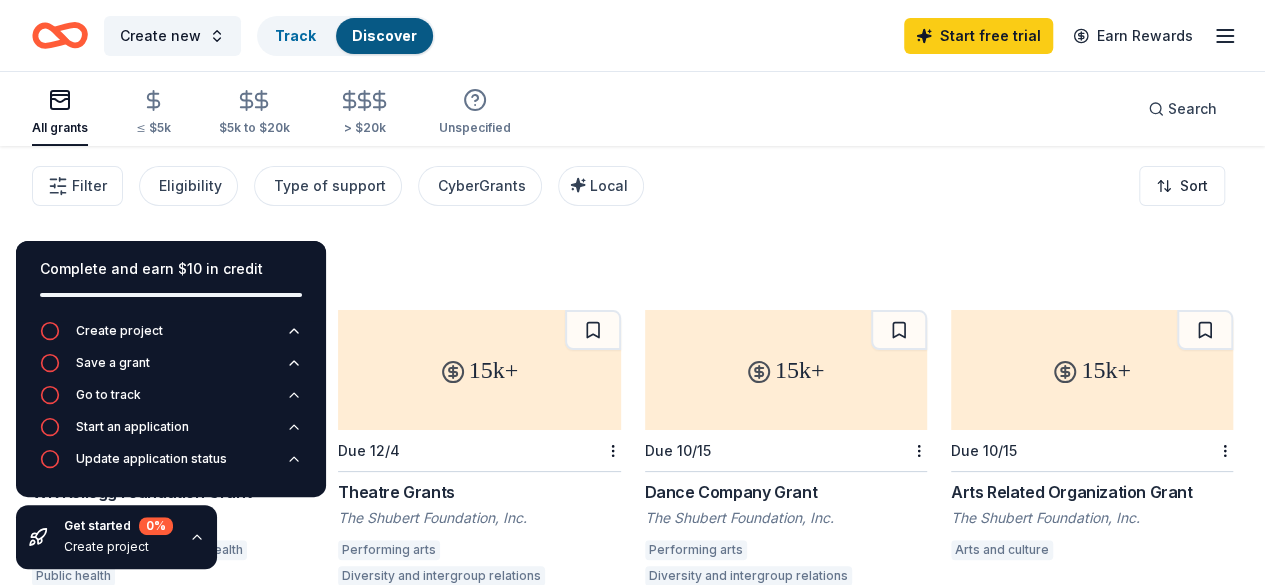 click on "Filter Eligibility Type of support CyberGrants Local Sort" at bounding box center (632, 186) 